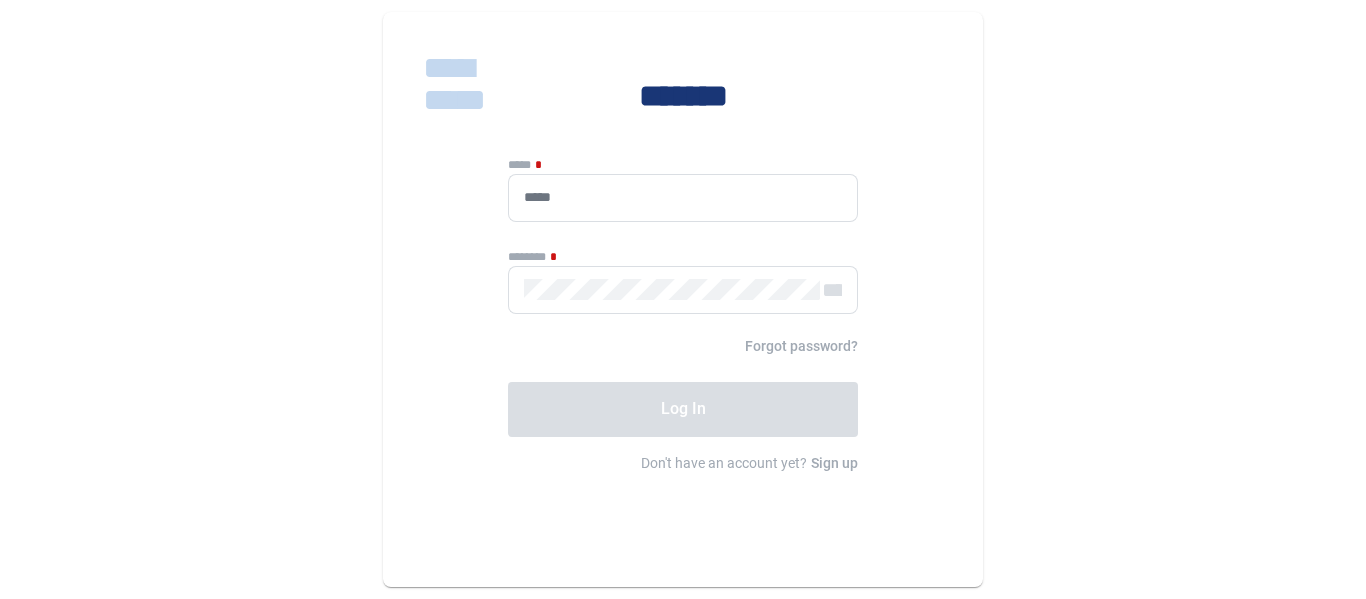 scroll, scrollTop: 0, scrollLeft: 0, axis: both 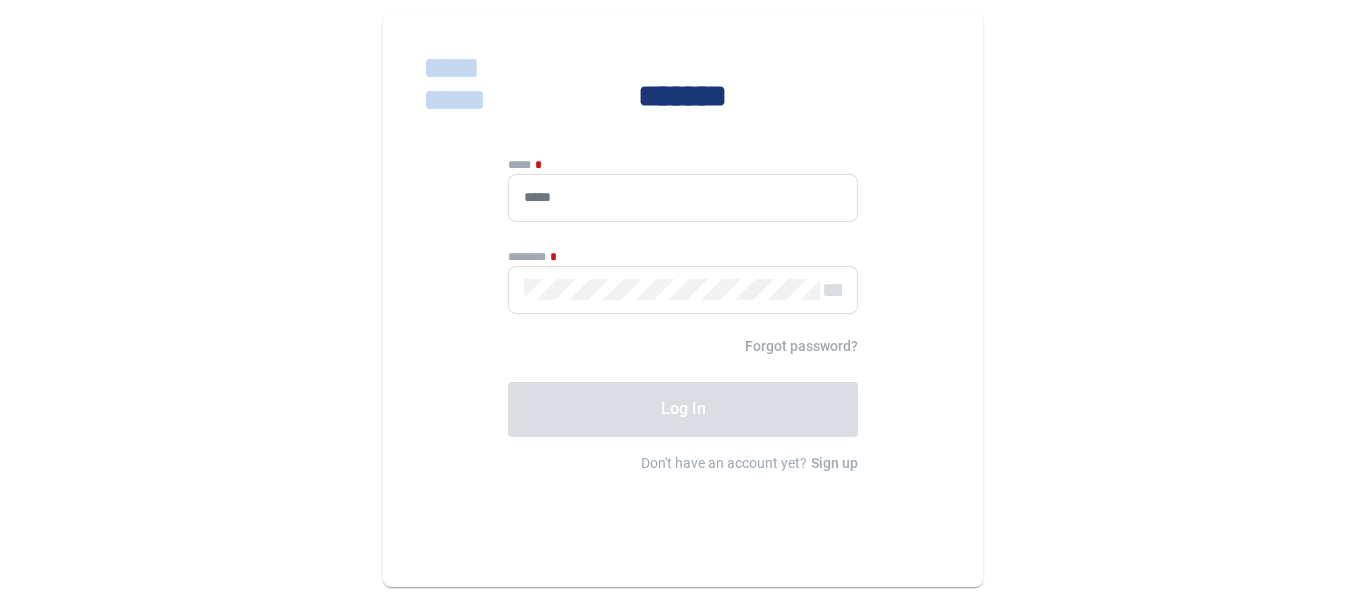 type on "**********" 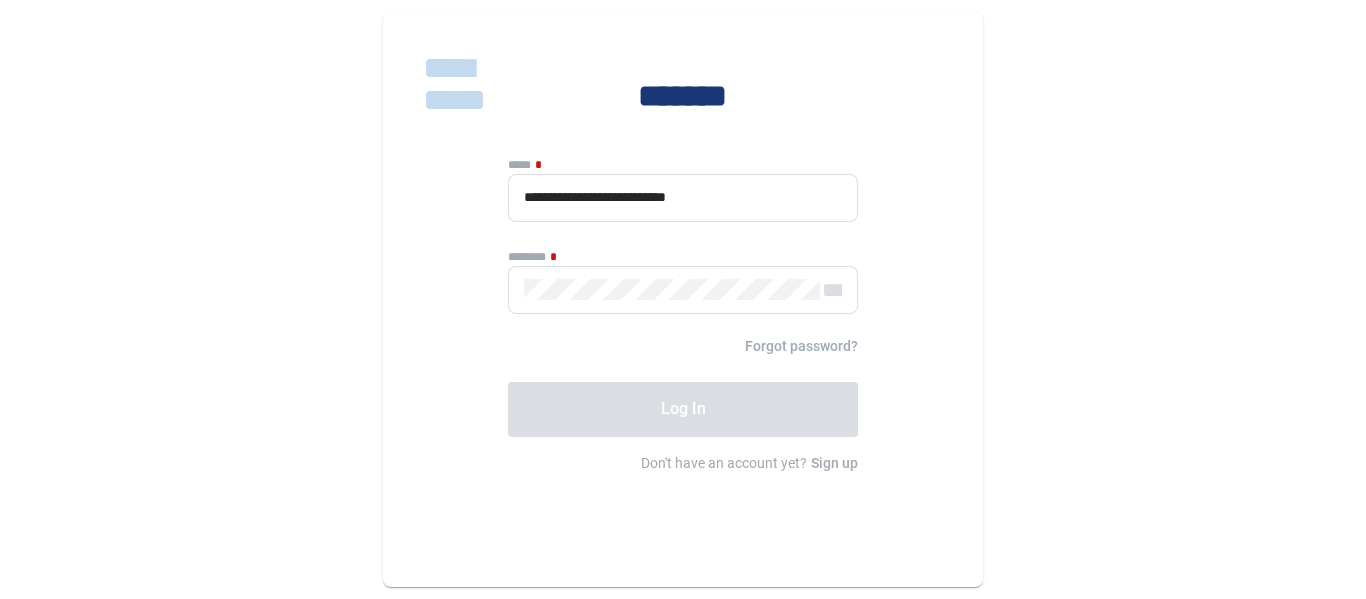 click on "Forgot password?" at bounding box center (683, 347) 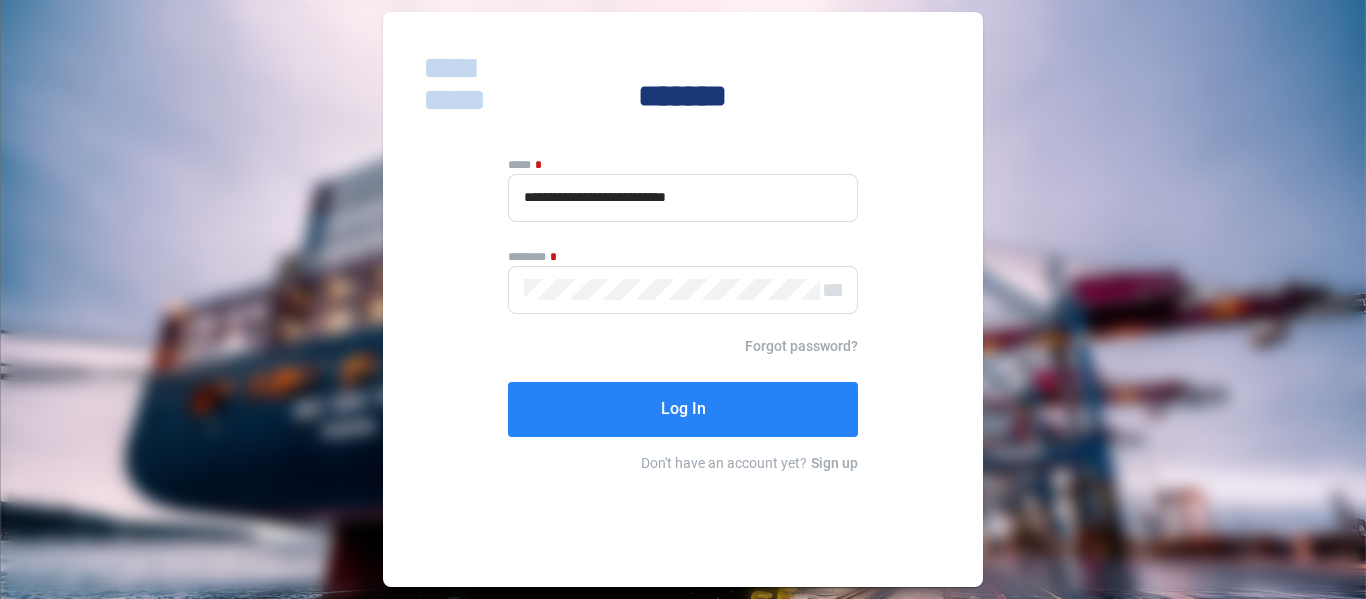 click on "Log In" at bounding box center (683, 409) 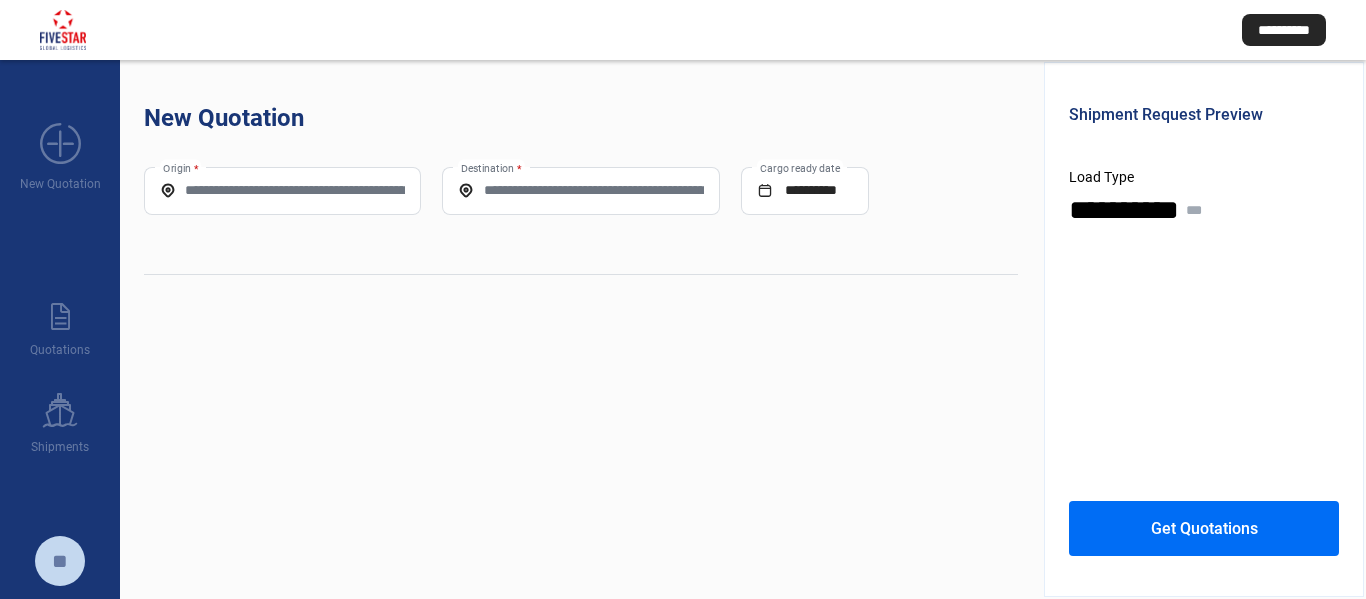 click on "Origin *" at bounding box center [282, 190] 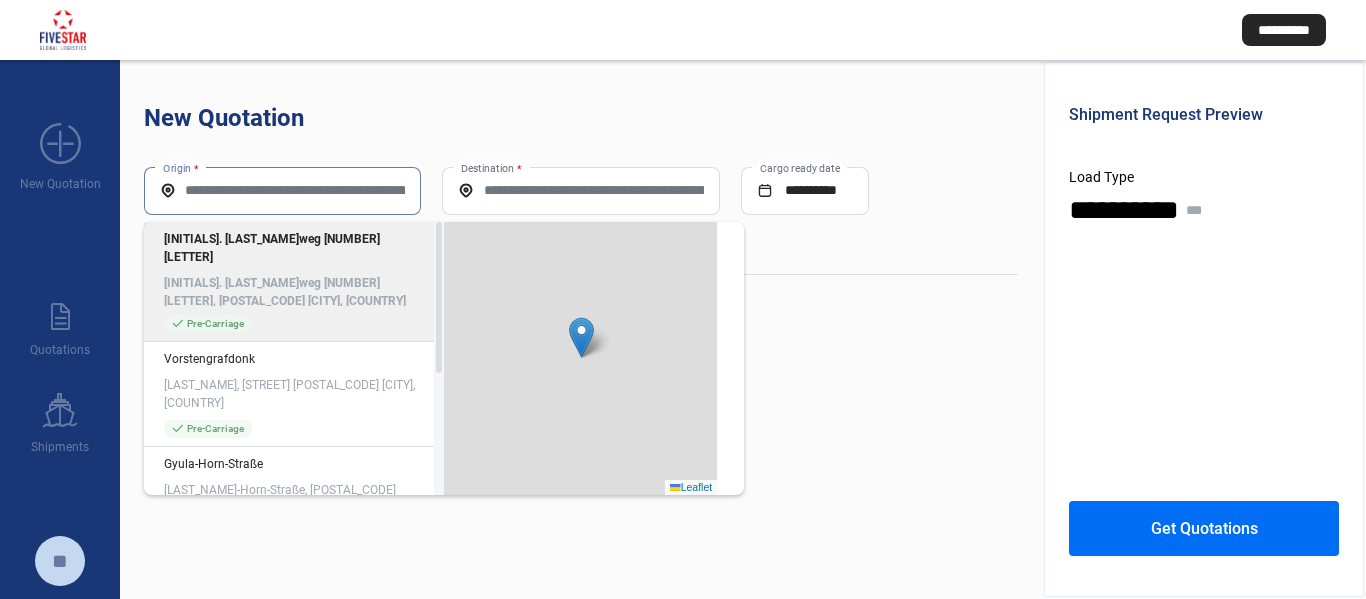 paste on "**********" 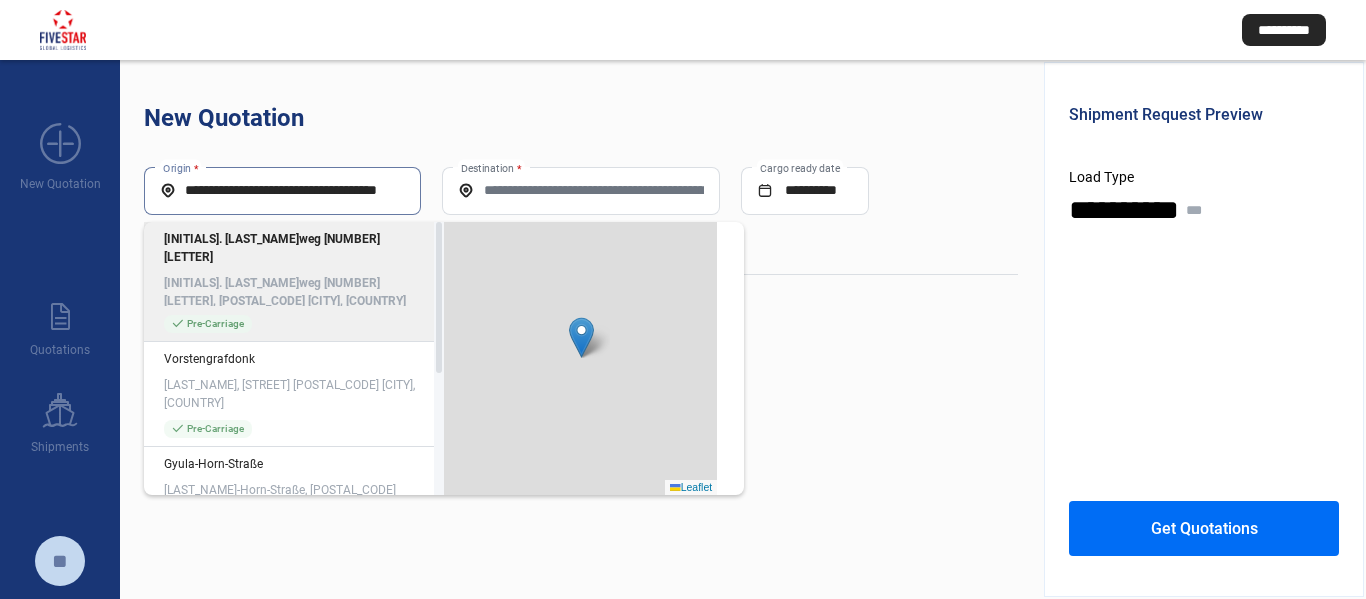 scroll, scrollTop: 0, scrollLeft: 41, axis: horizontal 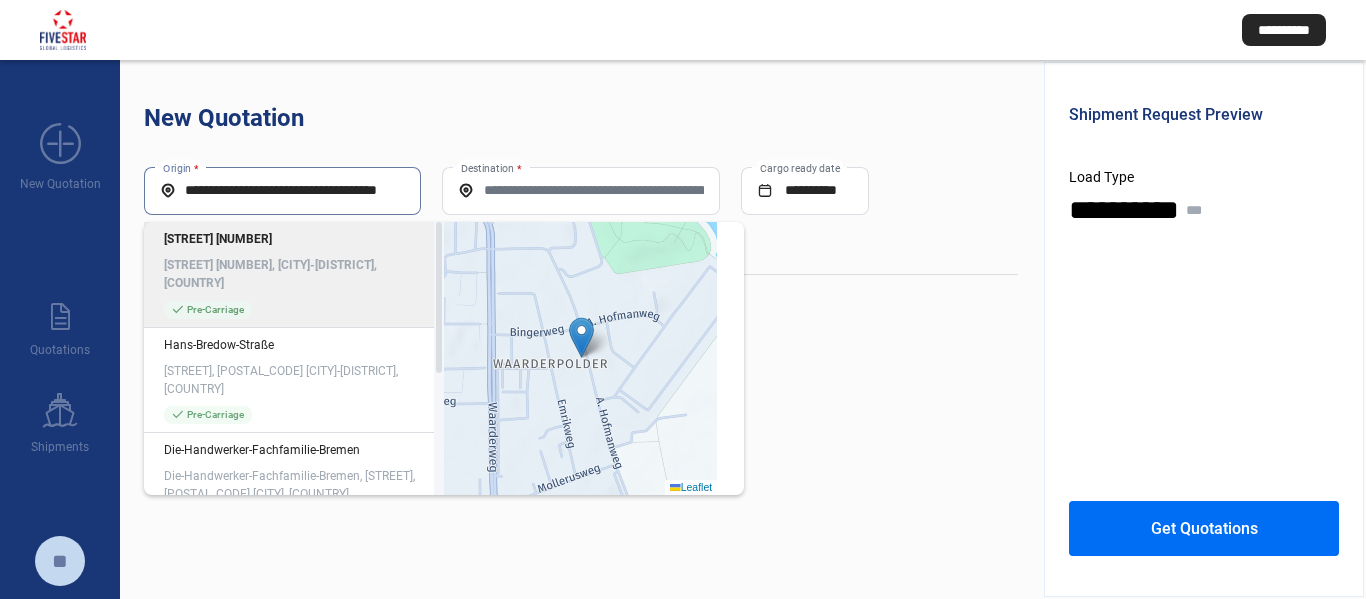 type on "**********" 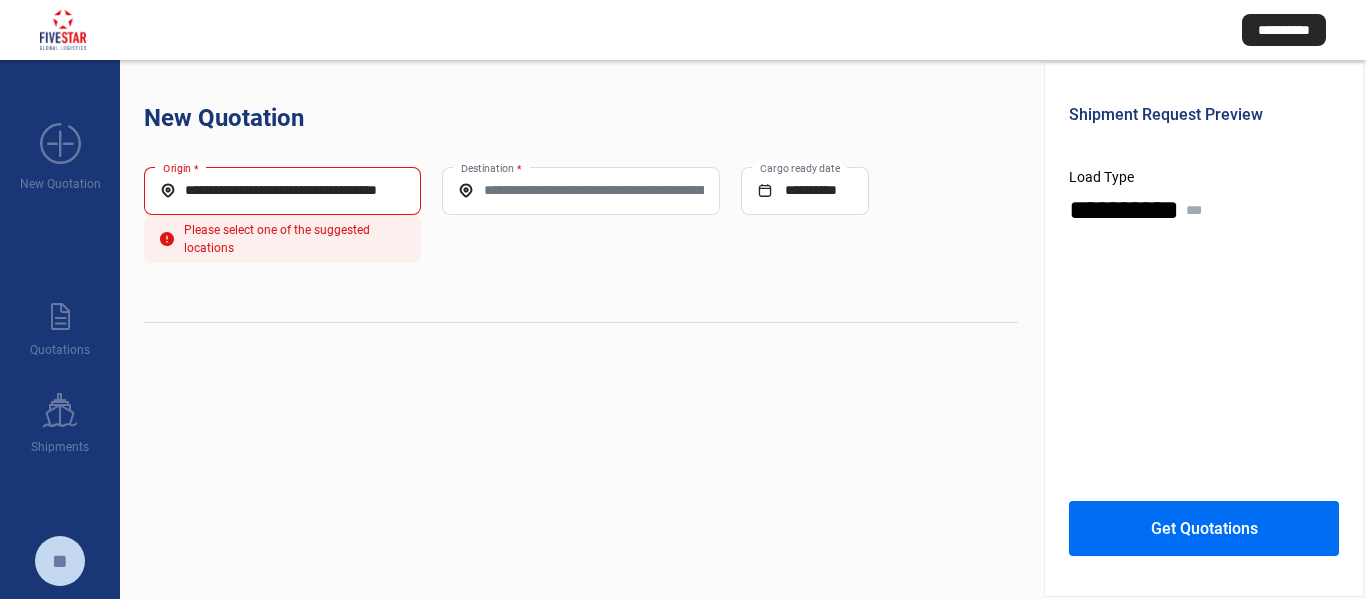 click on "**********" at bounding box center [282, 190] 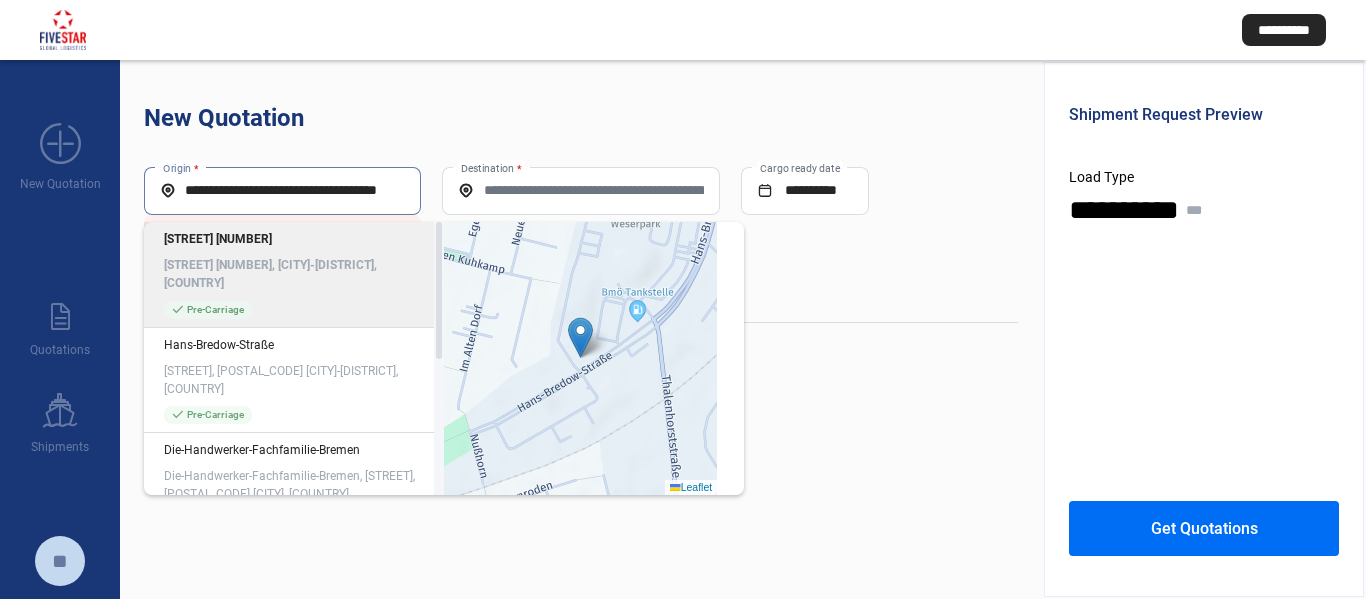 click on "[STREET] [NUMBER], [CITY]-[DISTRICT], [COUNTRY]" at bounding box center (294, 274) 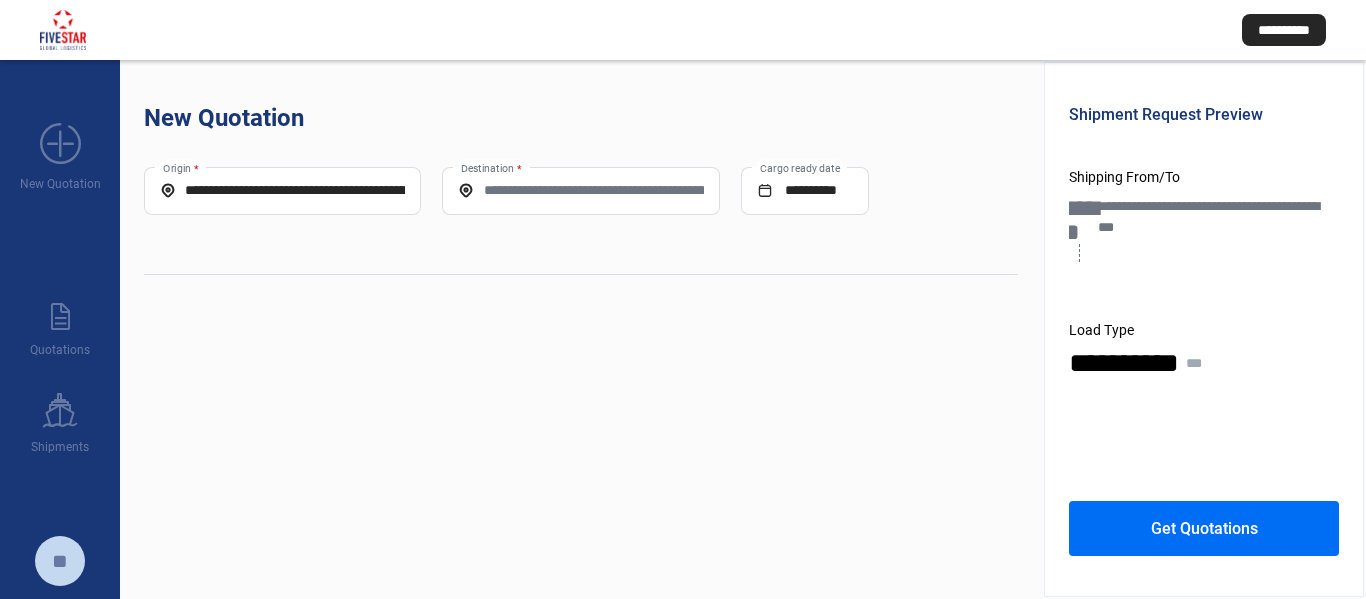 click on "Destination *" at bounding box center [580, 191] 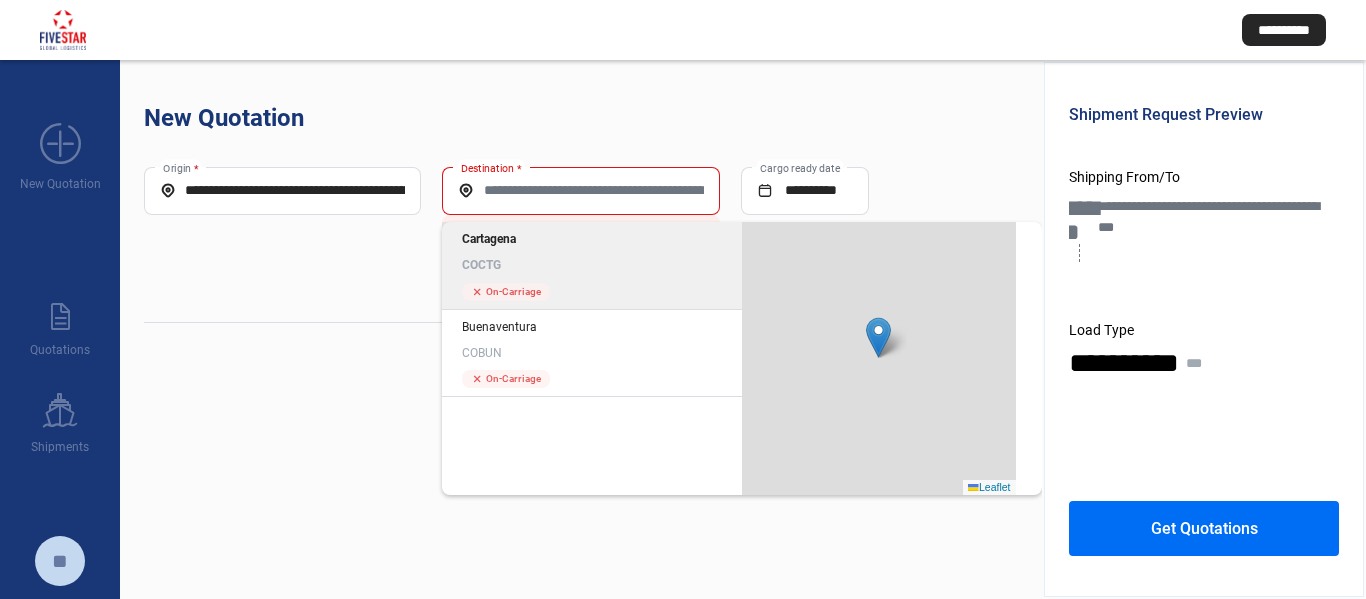 click on "Cartagena" at bounding box center [592, 239] 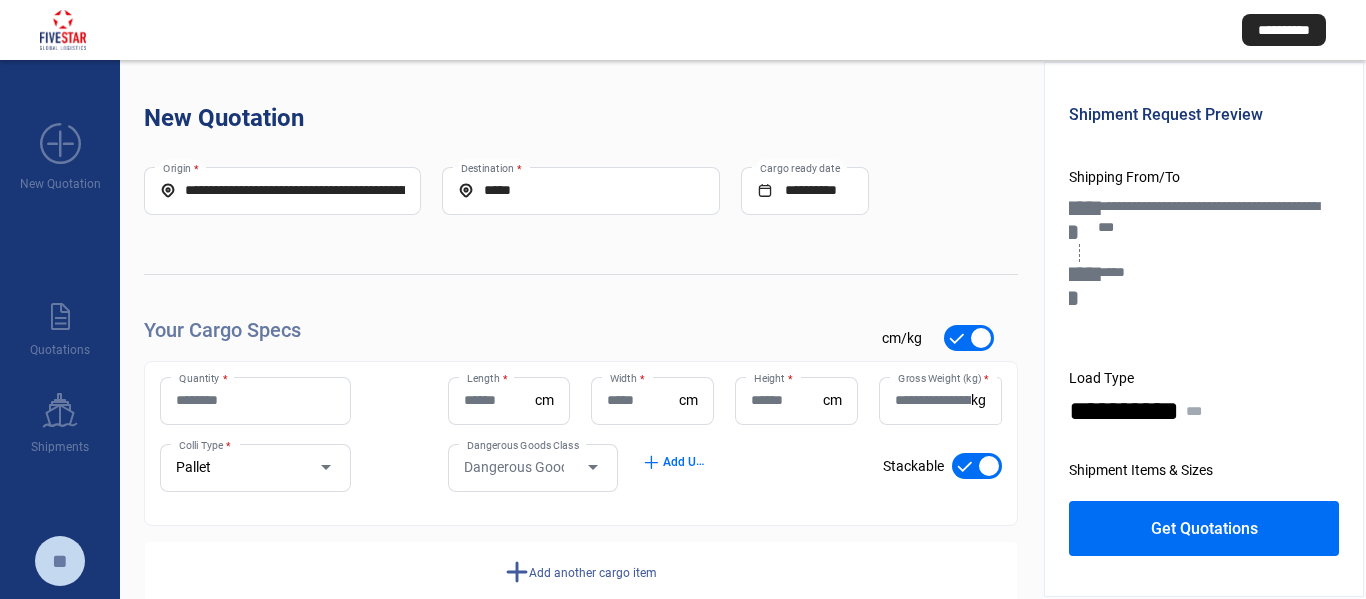 click on "Quantity *" at bounding box center [255, 400] 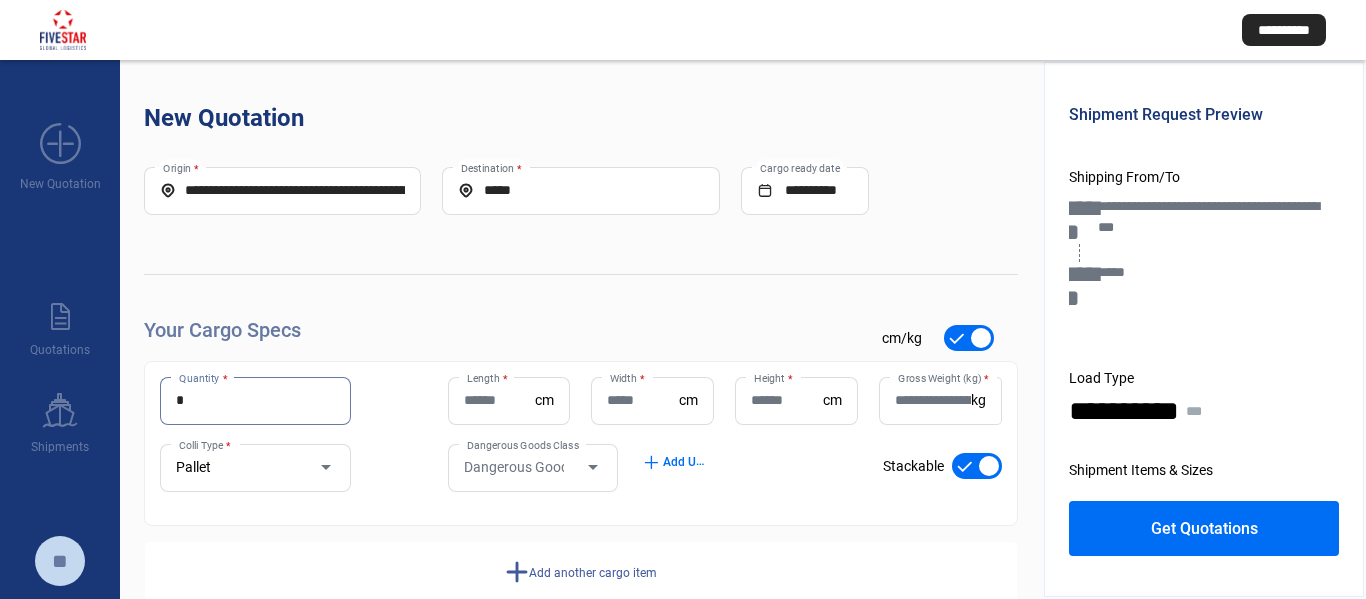 type on "*" 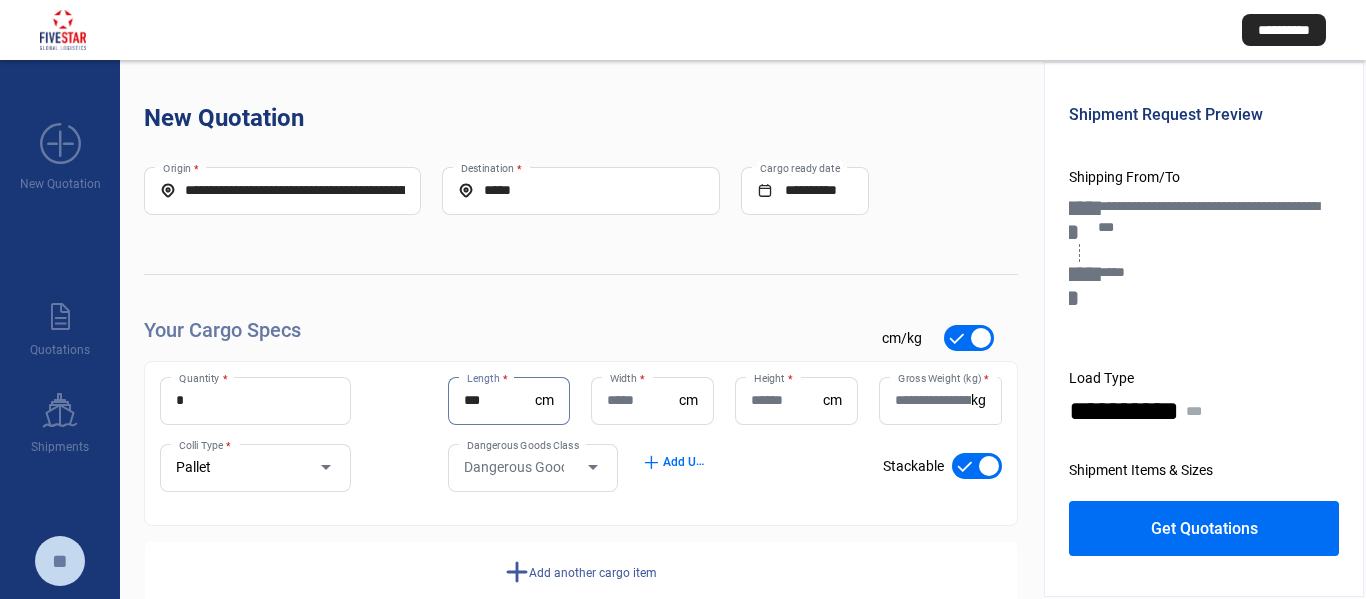 type on "***" 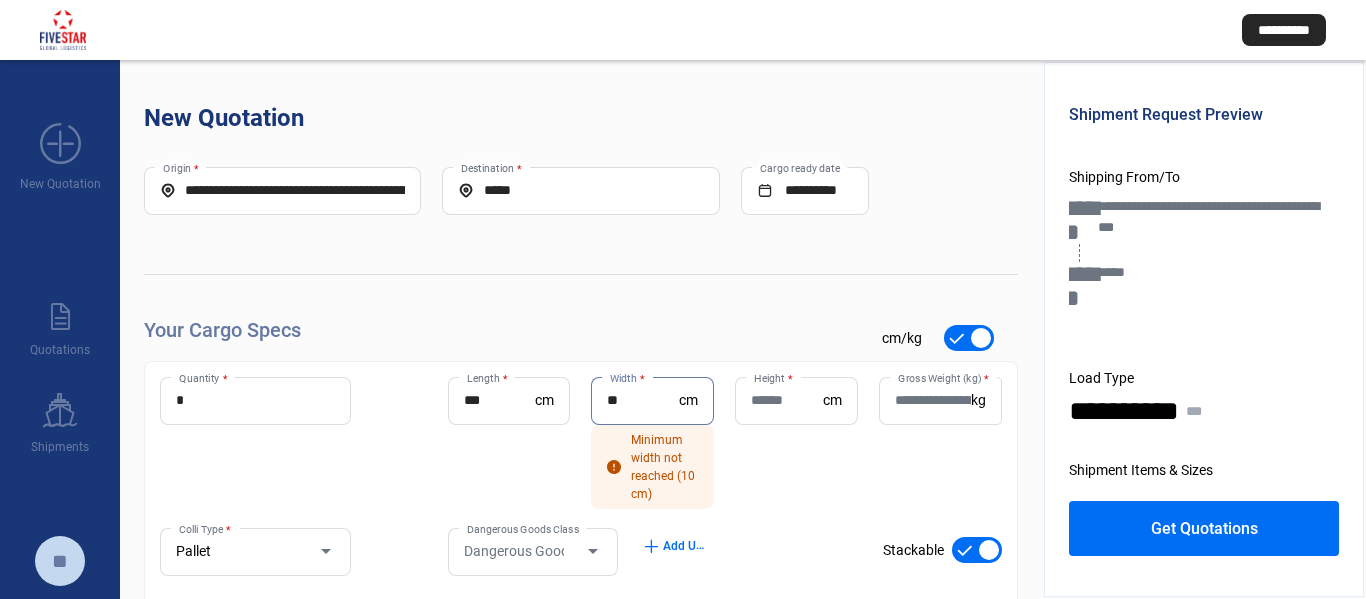 type on "**" 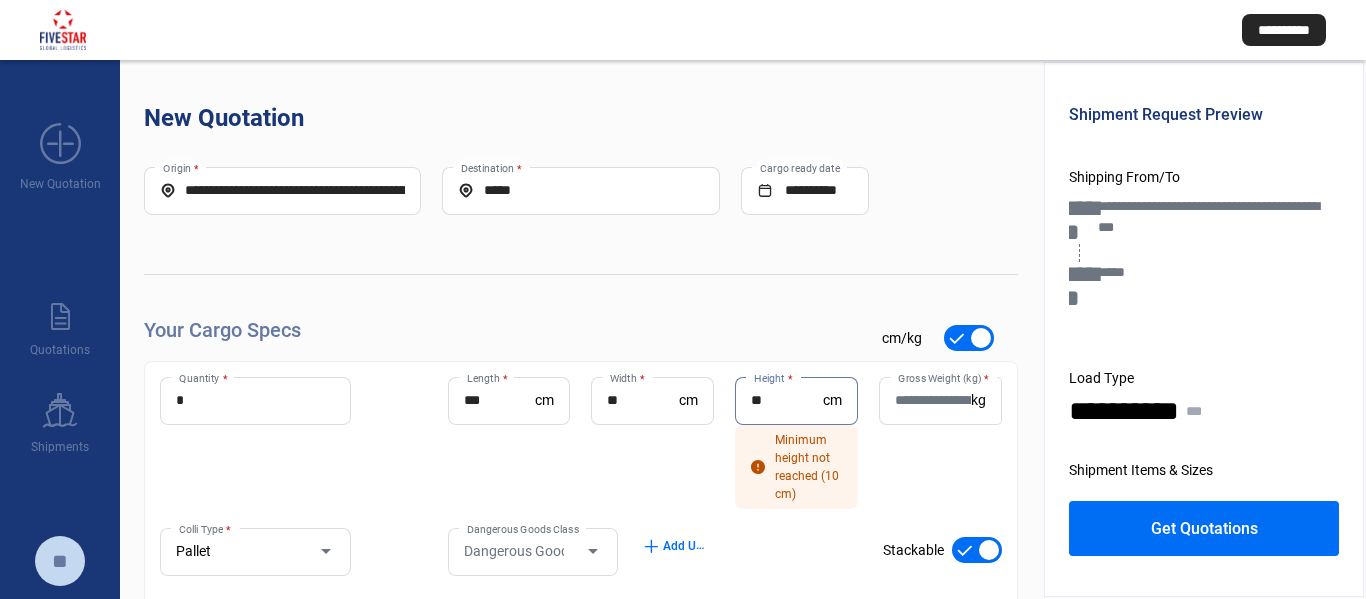 type on "**" 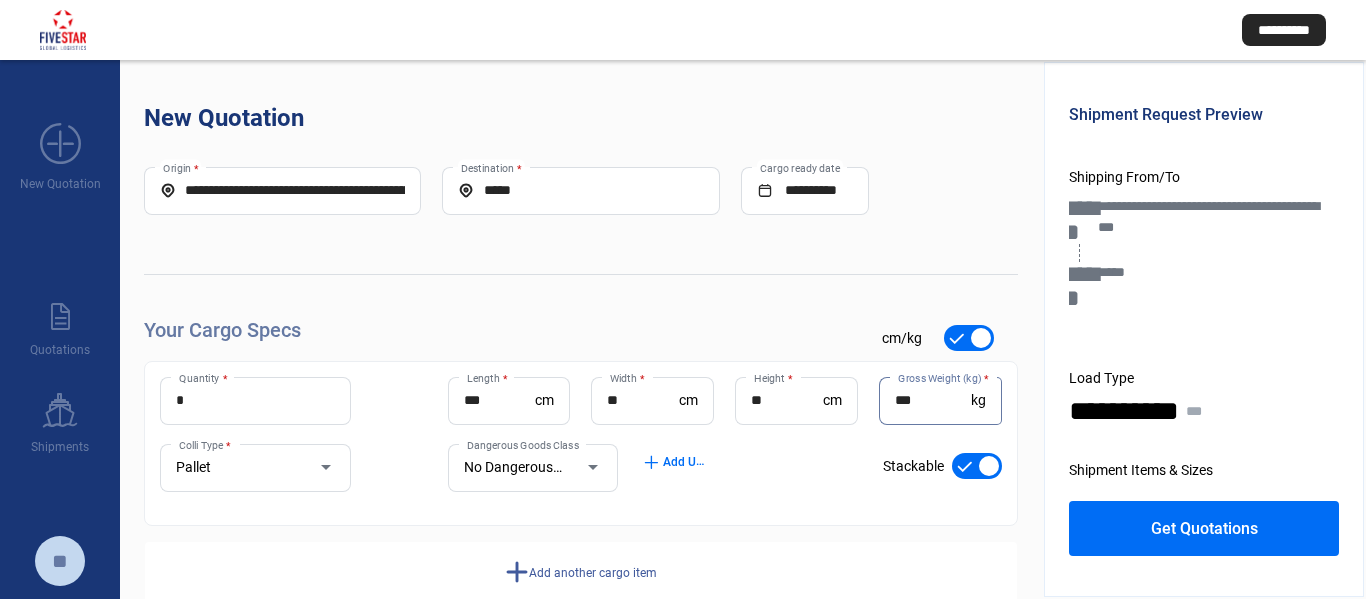 type on "***" 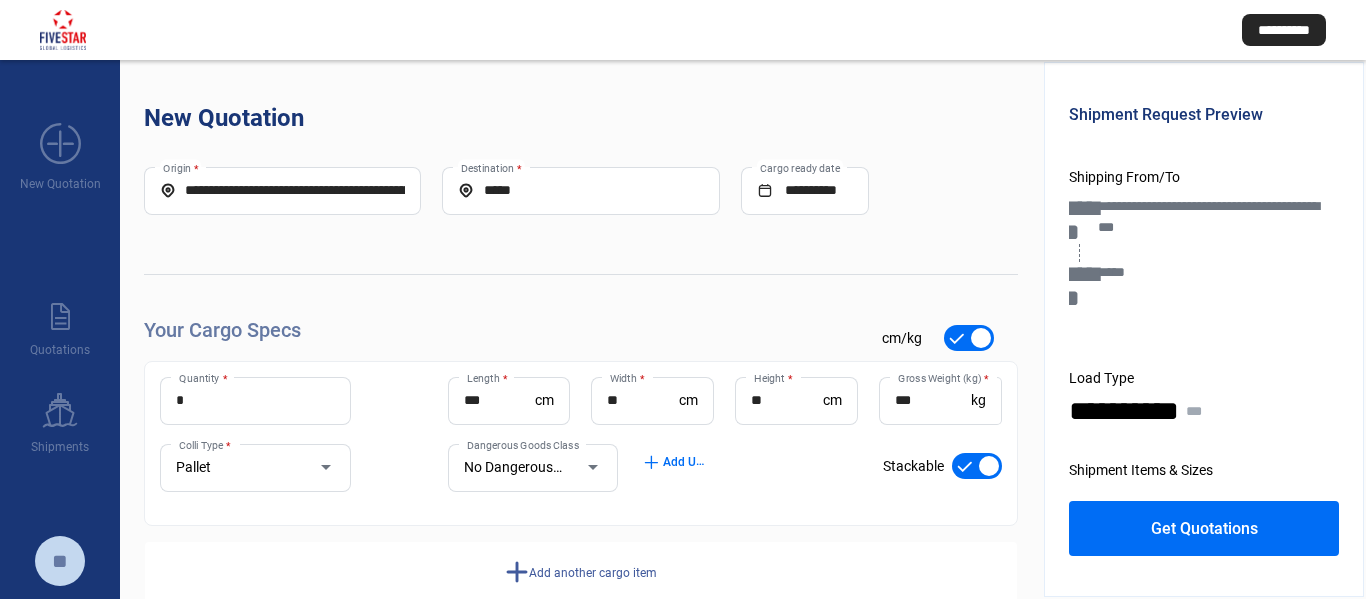click on "Get Quotations" at bounding box center (1204, 528) 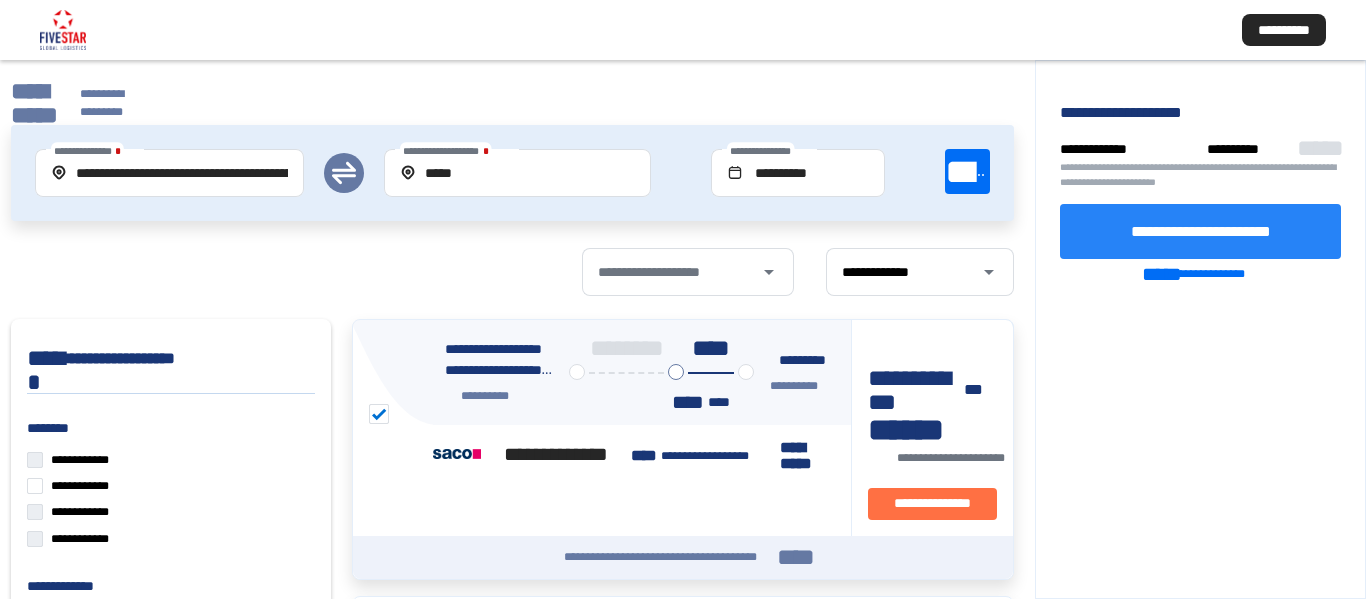 click on "**********" at bounding box center [1201, 230] 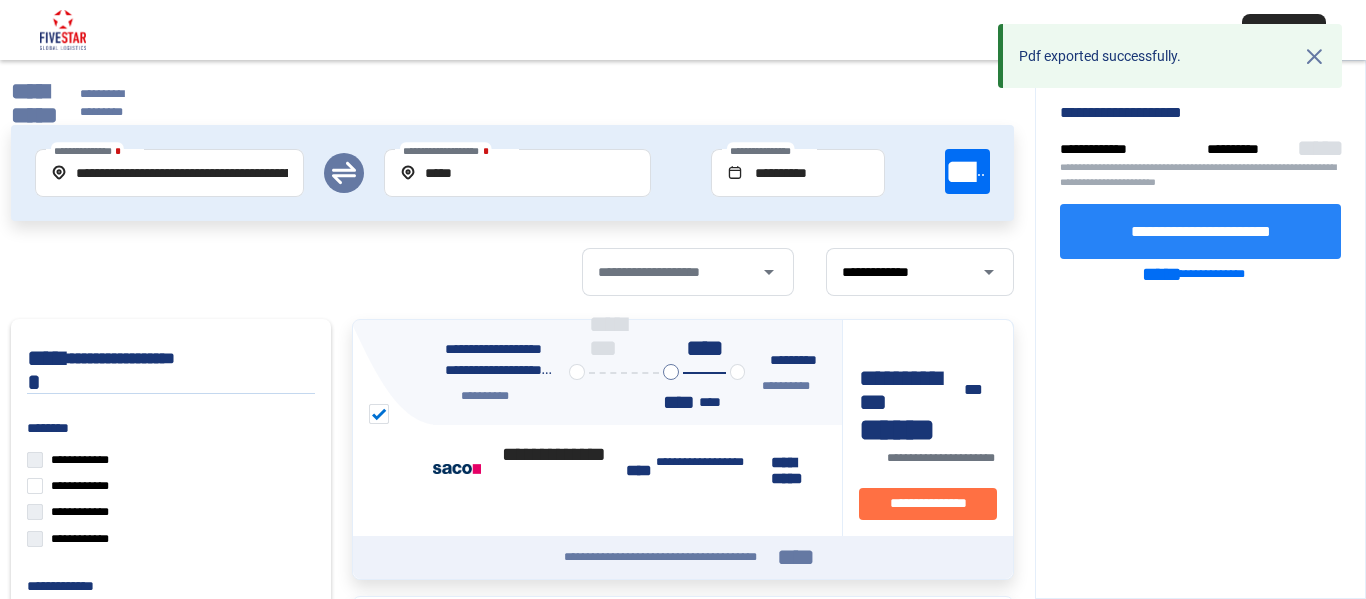 click on "**********" at bounding box center (34, 103) 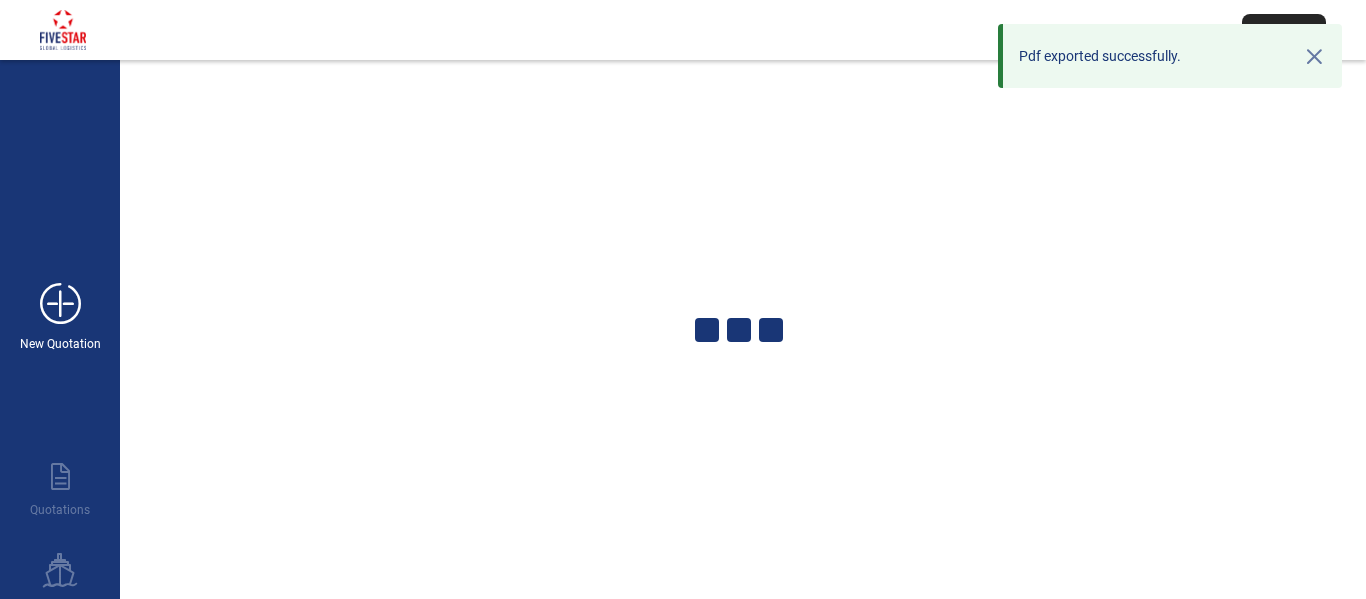 click on "add_new" at bounding box center [60, 304] 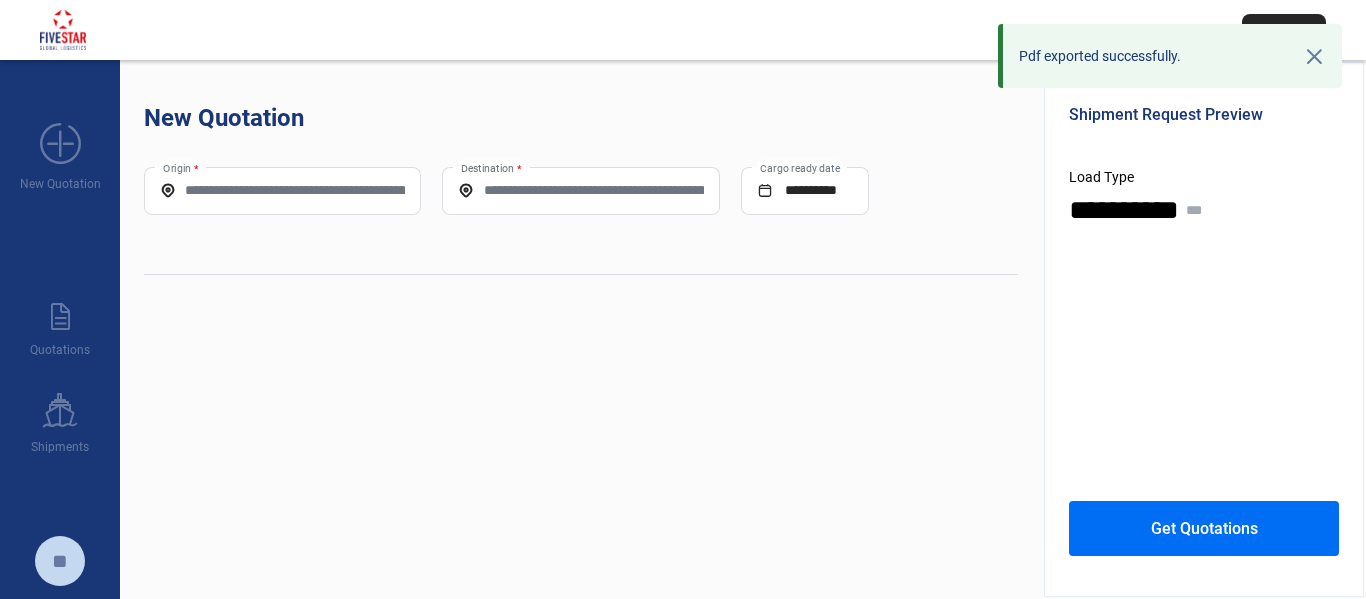 click on "Origin *" at bounding box center [282, 190] 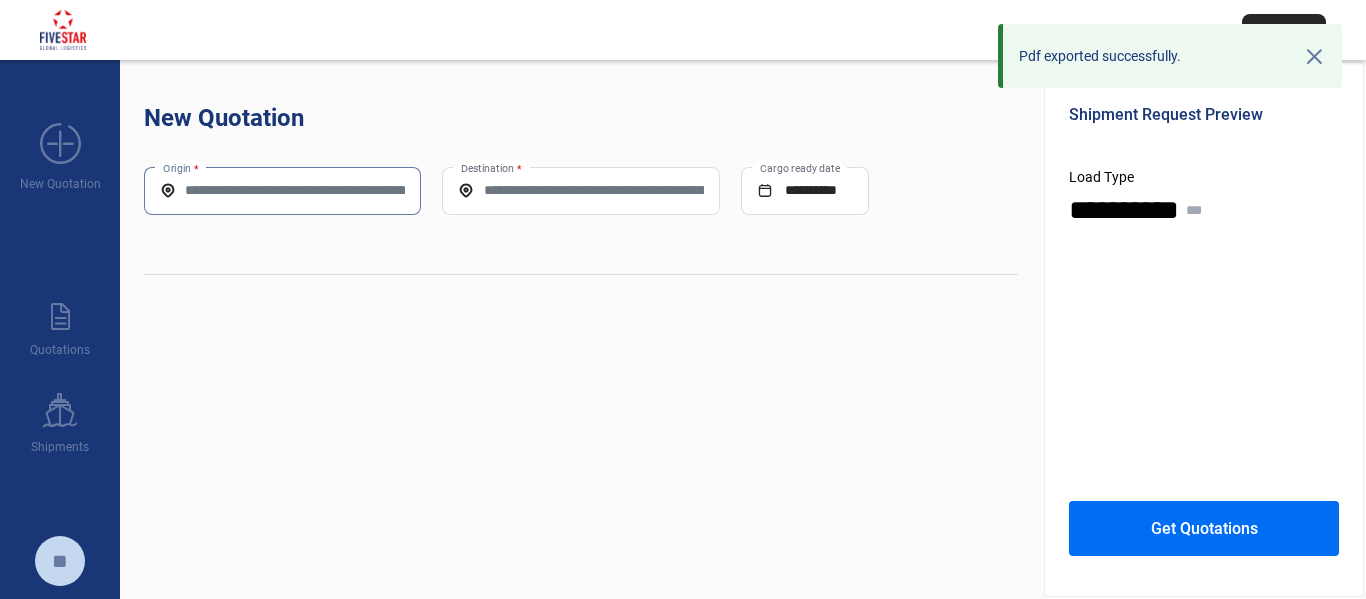 paste on "**********" 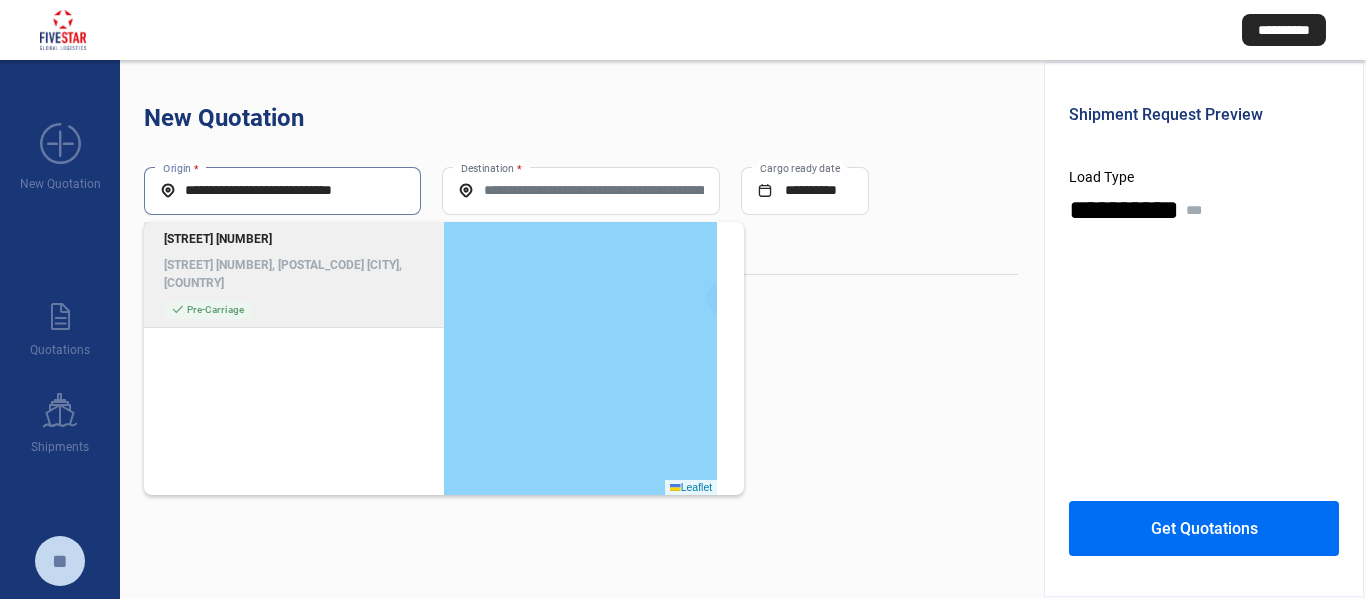 type on "**********" 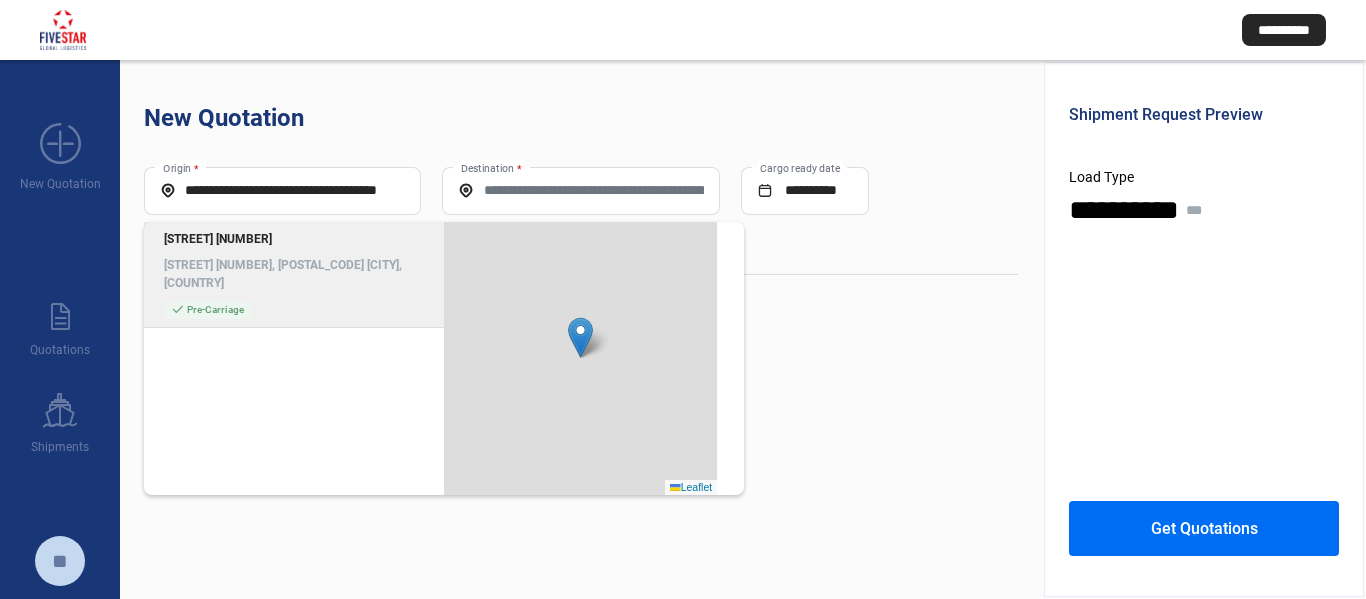 click on "Destination *" at bounding box center (580, 190) 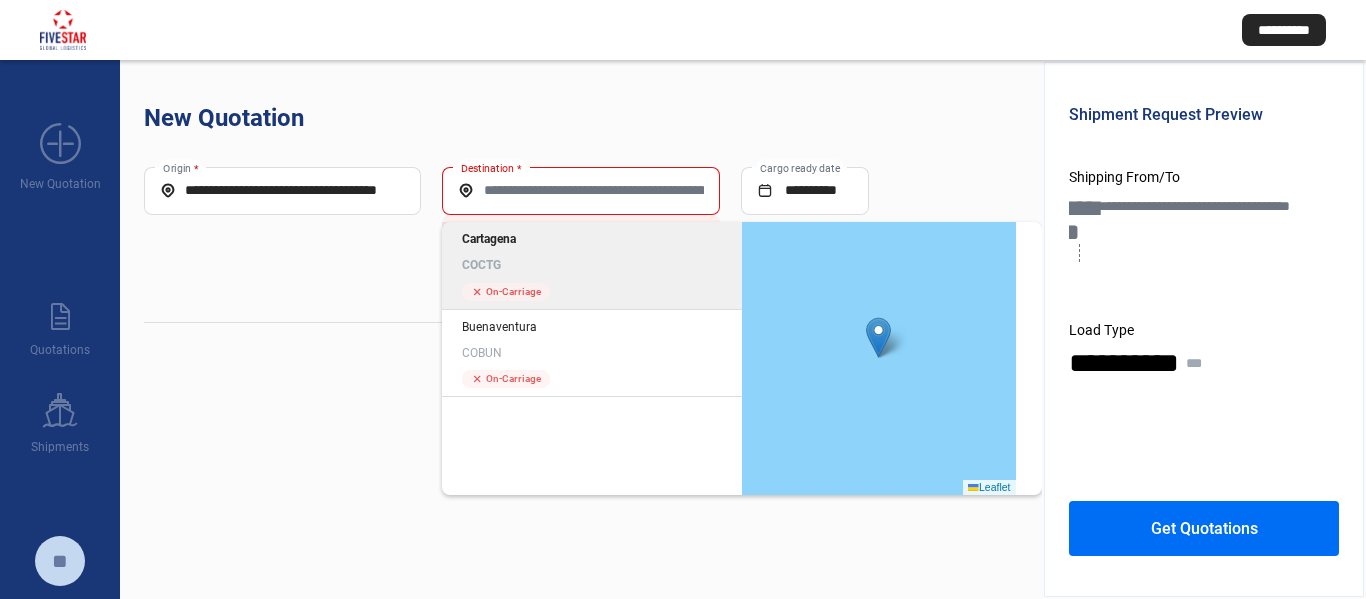 click on "COCTG" at bounding box center [592, 265] 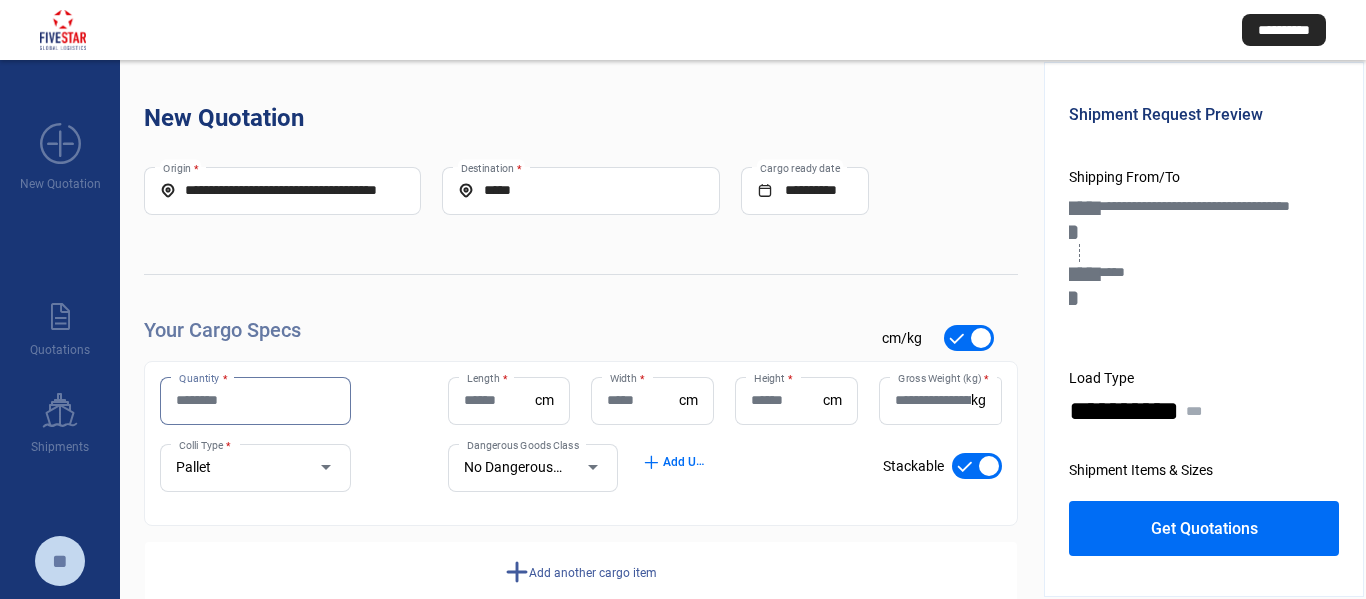 click on "Quantity *" at bounding box center [255, 400] 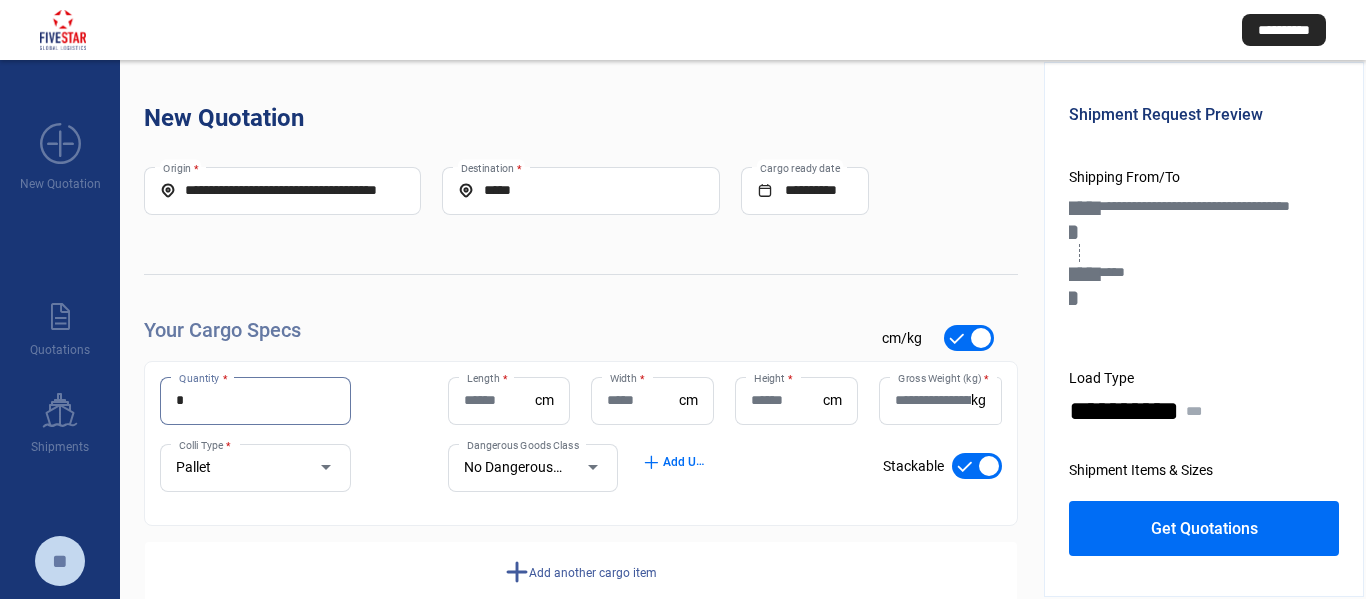 type on "*" 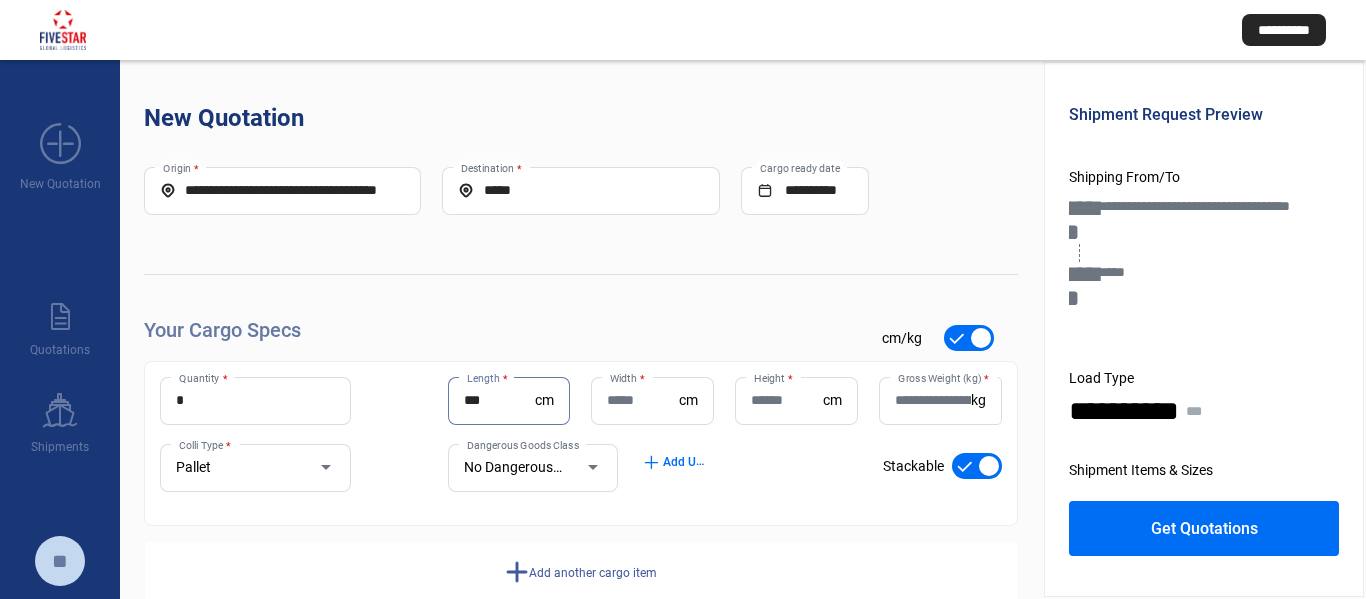 type on "***" 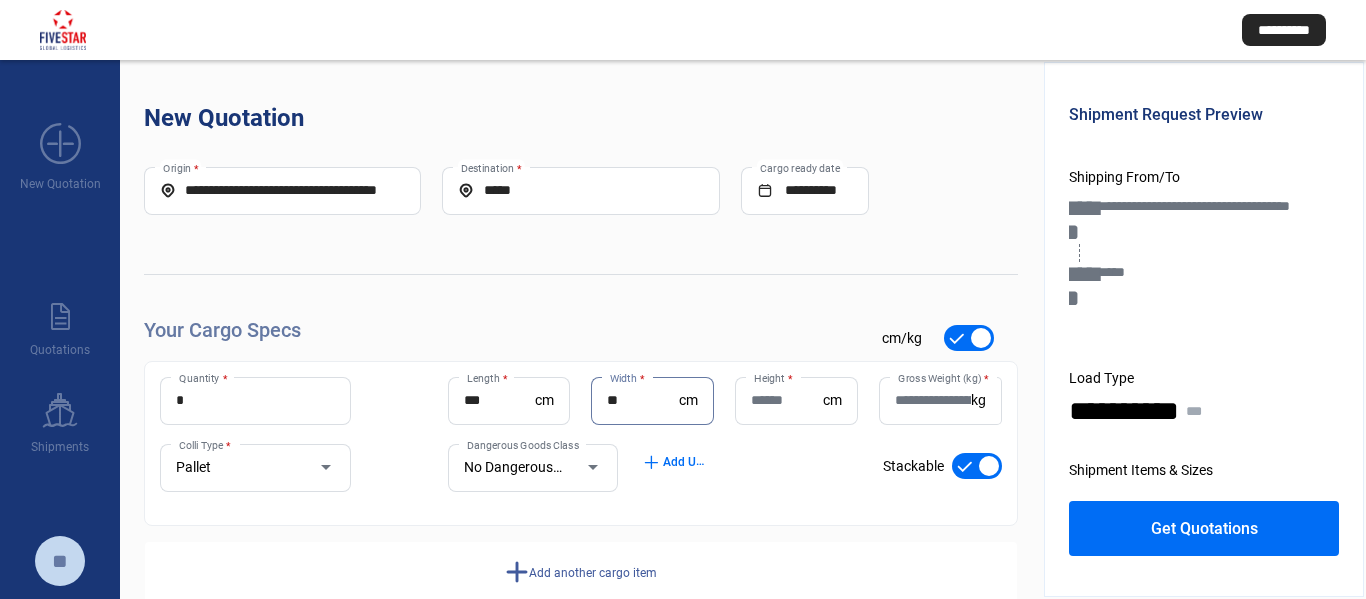 type on "**" 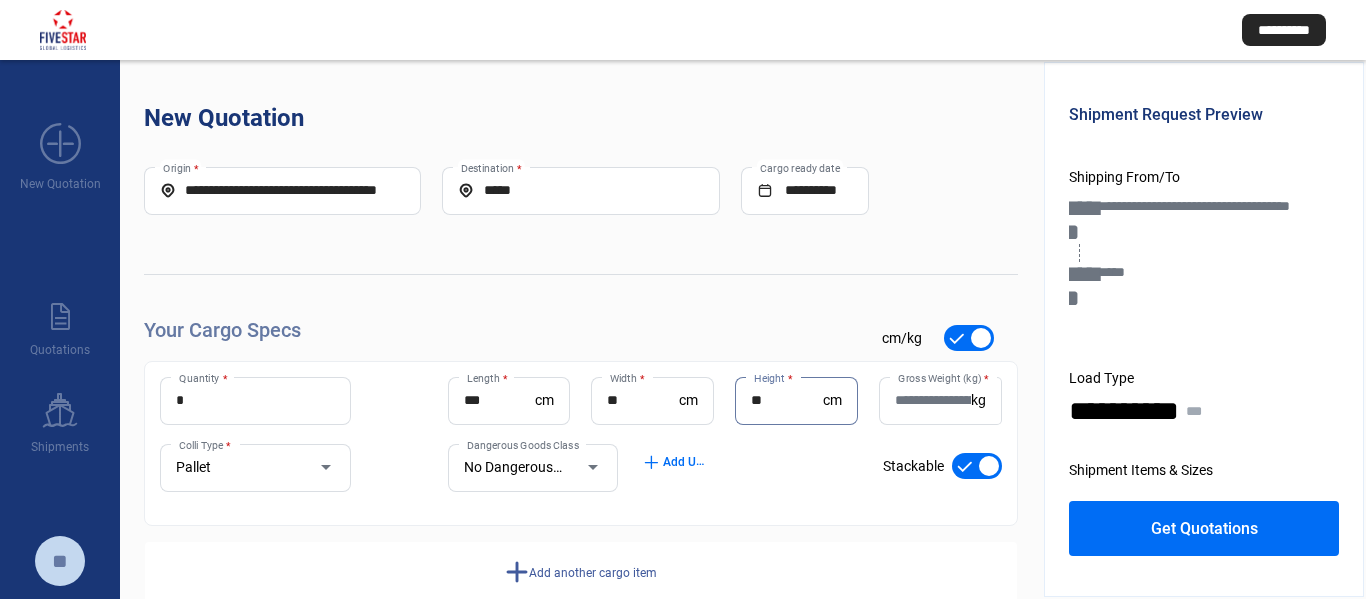 type on "**" 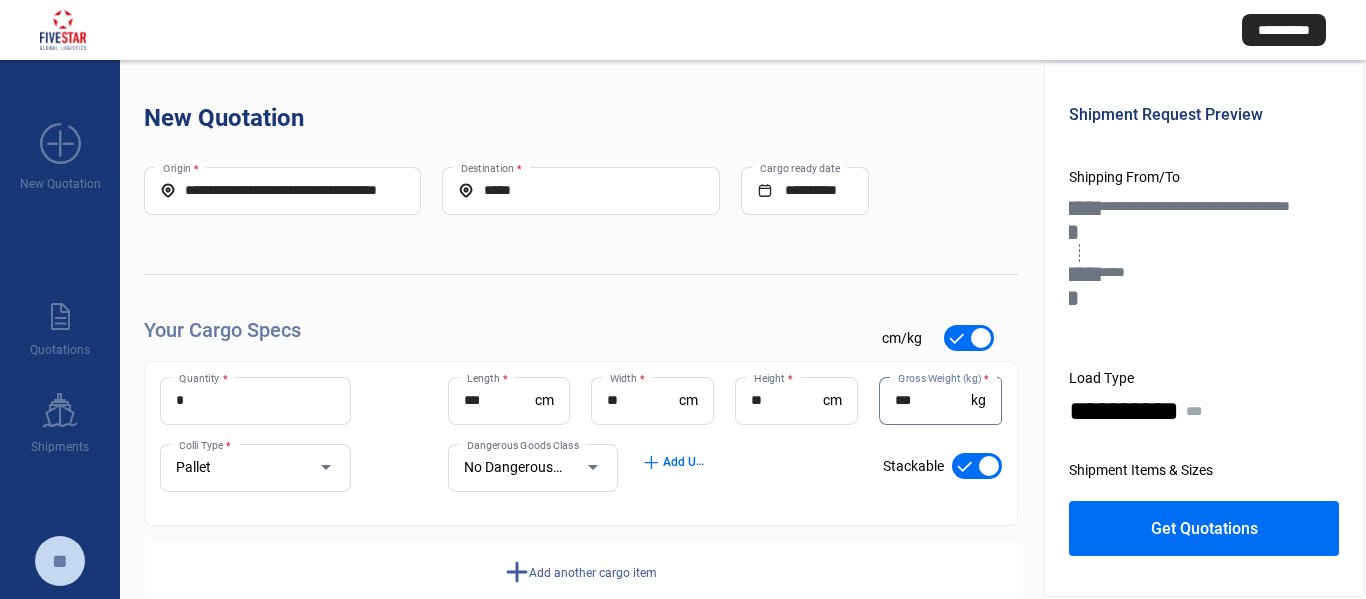 type on "***" 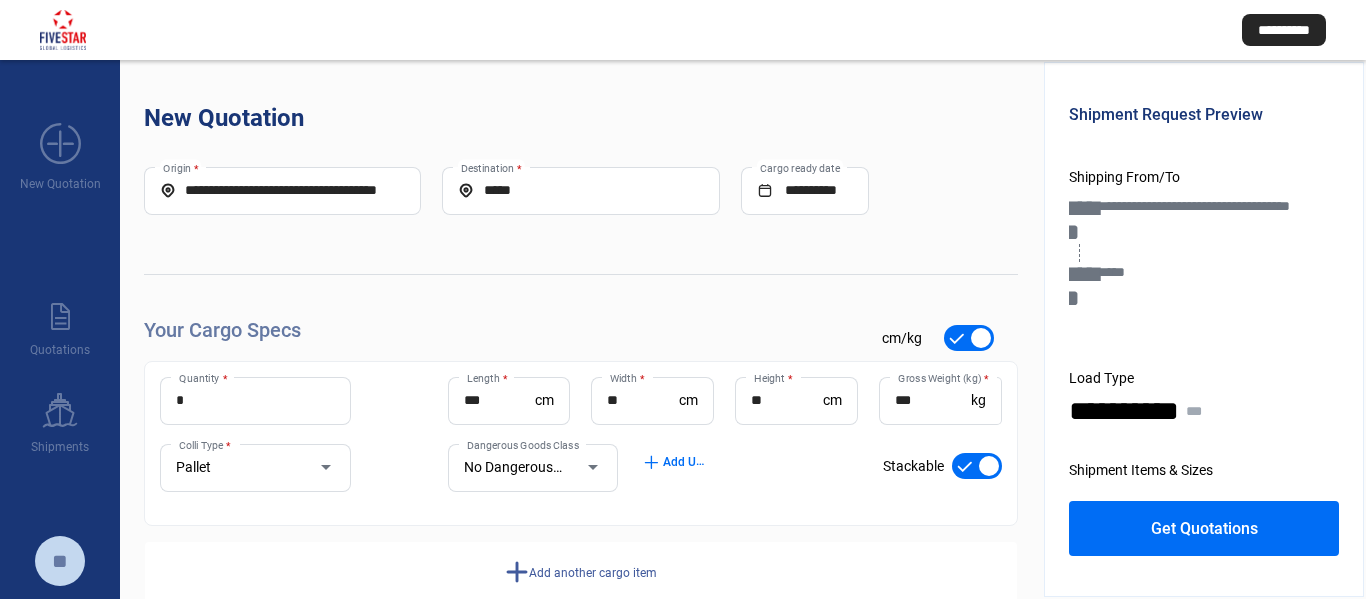 drag, startPoint x: 1199, startPoint y: 529, endPoint x: 1194, endPoint y: 590, distance: 61.204575 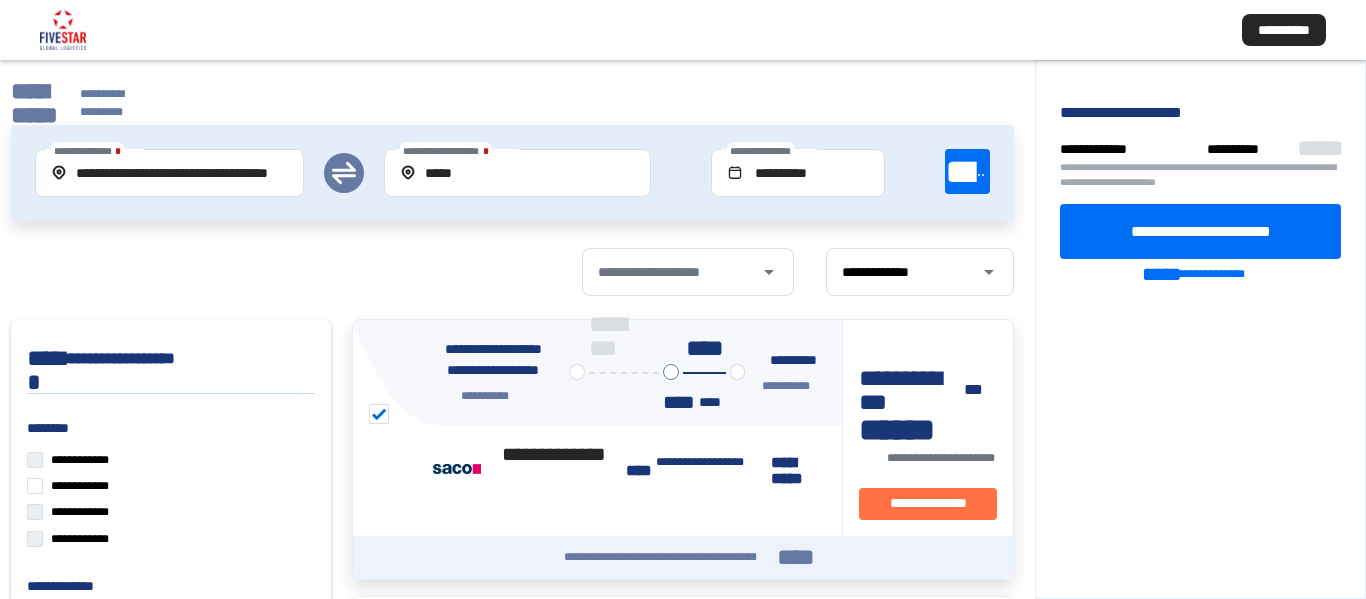 click on "**********" at bounding box center (1201, 230) 